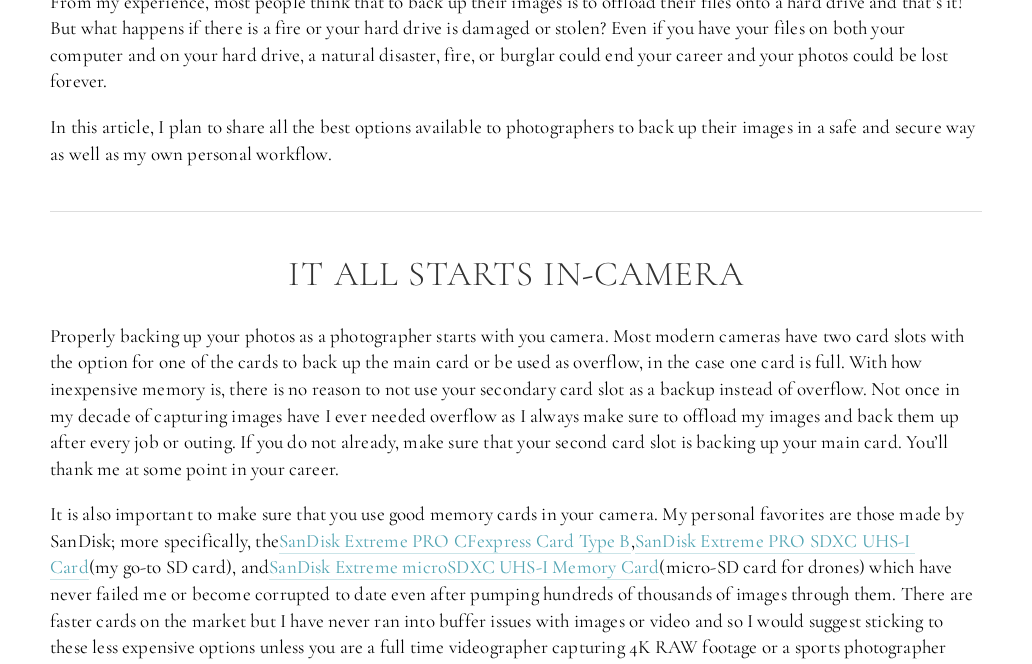 scroll, scrollTop: 1216, scrollLeft: 0, axis: vertical 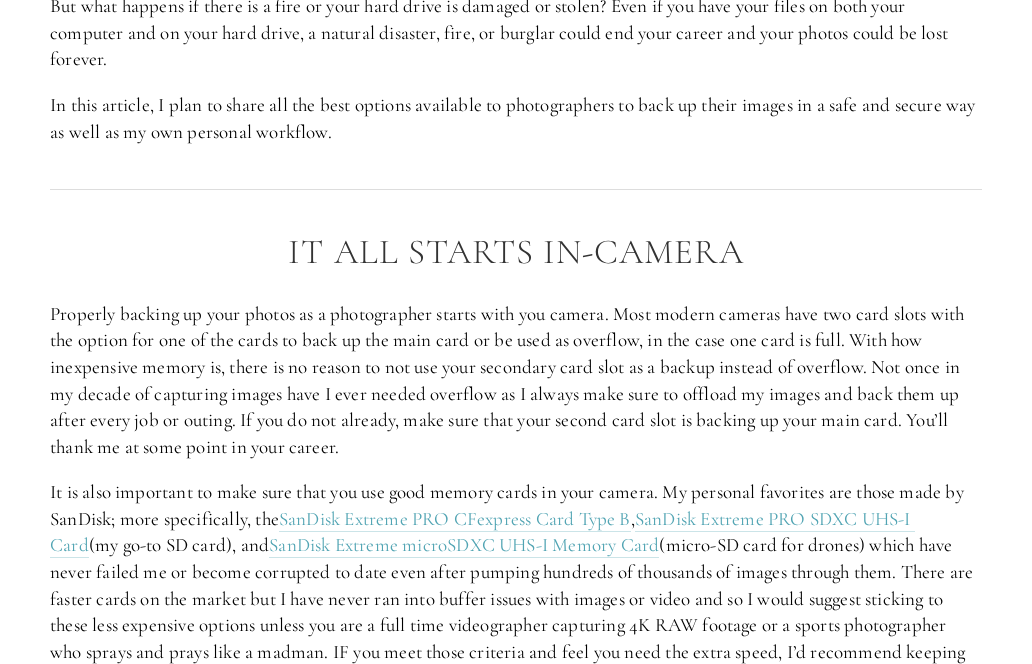 click on "Properly backing up your photos as a photographer starts with you camera. Most modern cameras have two card slots with the option for one of the cards to back up the main card or be used as overflow, in the case one card is full. With how inexpensive memory is, there is no reason to not use your secondary card slot as a backup instead of overflow. Not once in my decade of capturing images have I ever needed overflow as I always make sure to offload my images and back them up after every job or outing. If you do not already, make sure that your second card slot is backing up your main card. You’ll thank me at some point in your career." at bounding box center (516, 381) 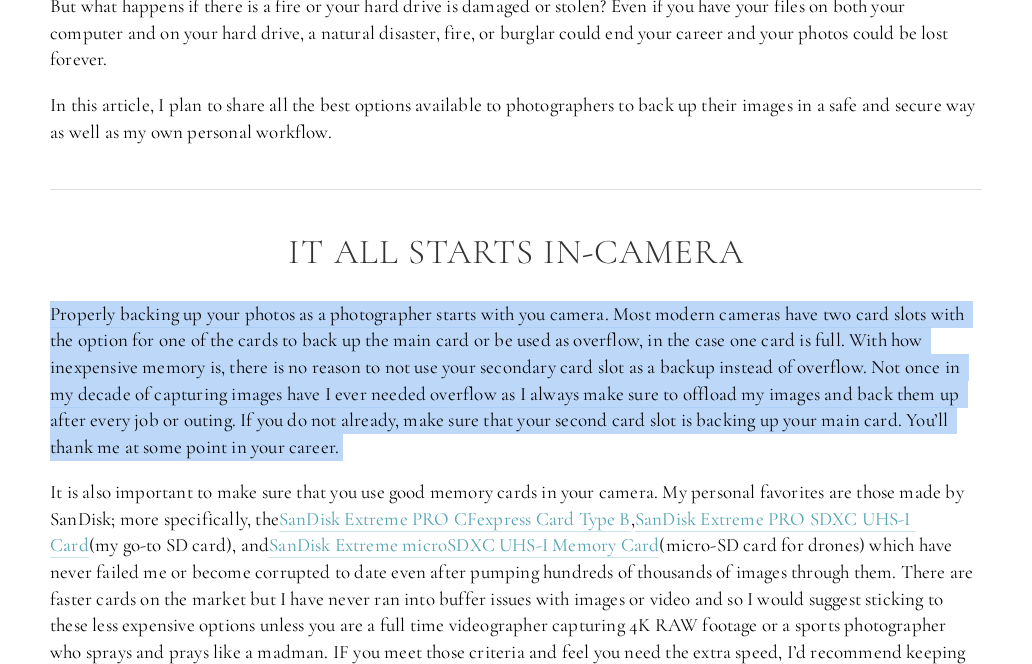 click on "Properly backing up your photos as a photographer starts with you camera. Most modern cameras have two card slots with the option for one of the cards to back up the main card or be used as overflow, in the case one card is full. With how inexpensive memory is, there is no reason to not use your secondary card slot as a backup instead of overflow. Not once in my decade of capturing images have I ever needed overflow as I always make sure to offload my images and back them up after every job or outing. If you do not already, make sure that your second card slot is backing up your main card. You’ll thank me at some point in your career." at bounding box center (516, 381) 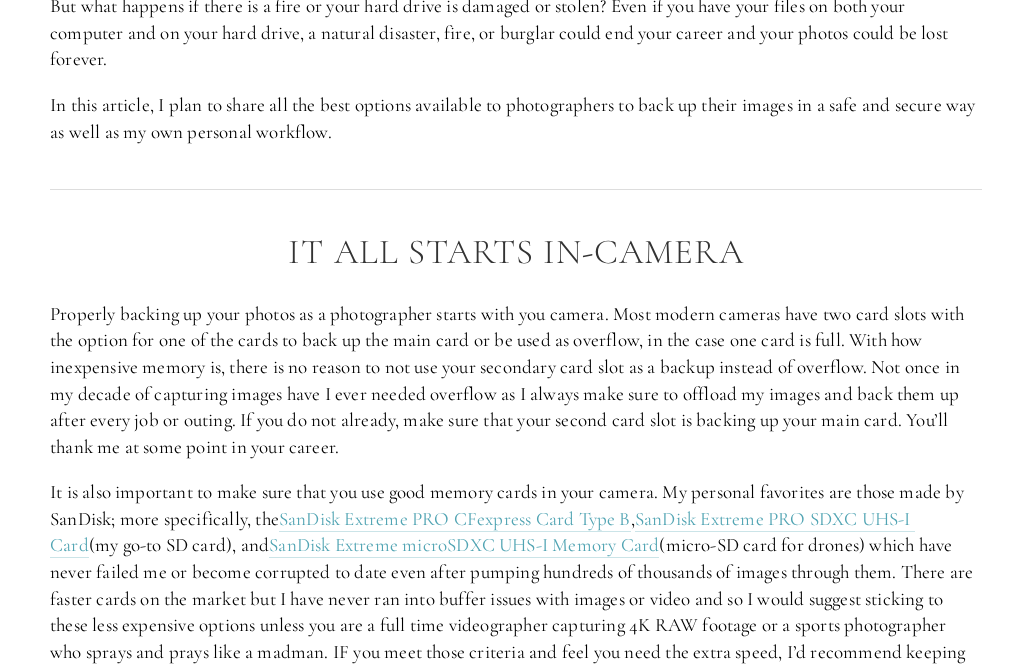 click on "My personal favorites are those made by SanDisk; more specifically, the SanDisk Extreme PRO CFexpress Card Type B , SanDisk Extreme PRO SDXC UHS-I Card (my go-to SD card), and SanDisk Extreme microSDXC UHS-I Memory Card." at bounding box center [516, 462] 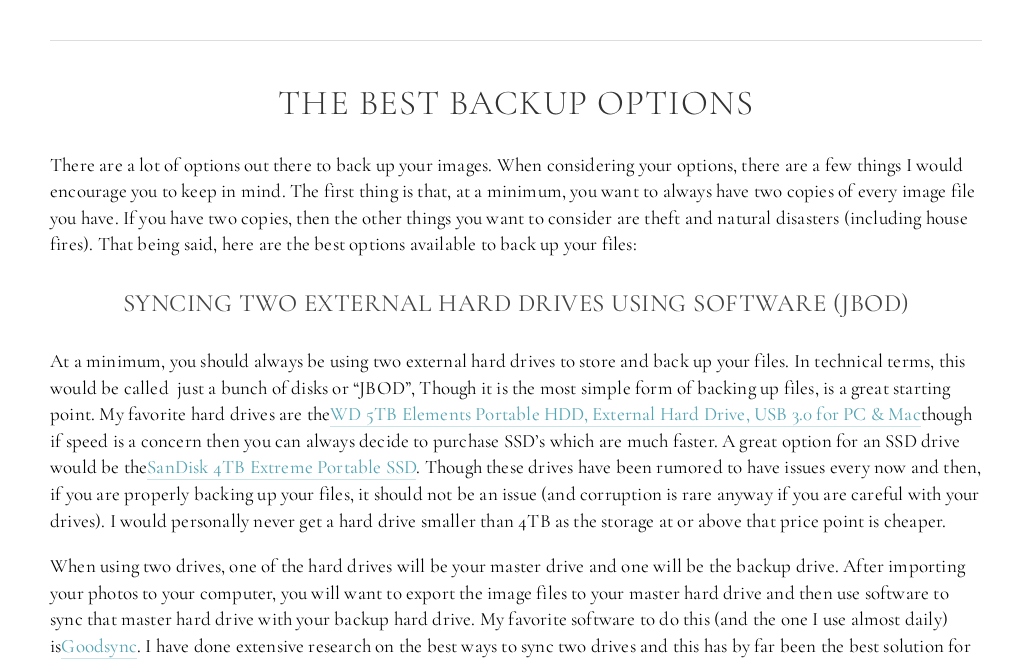 scroll, scrollTop: 1914, scrollLeft: 0, axis: vertical 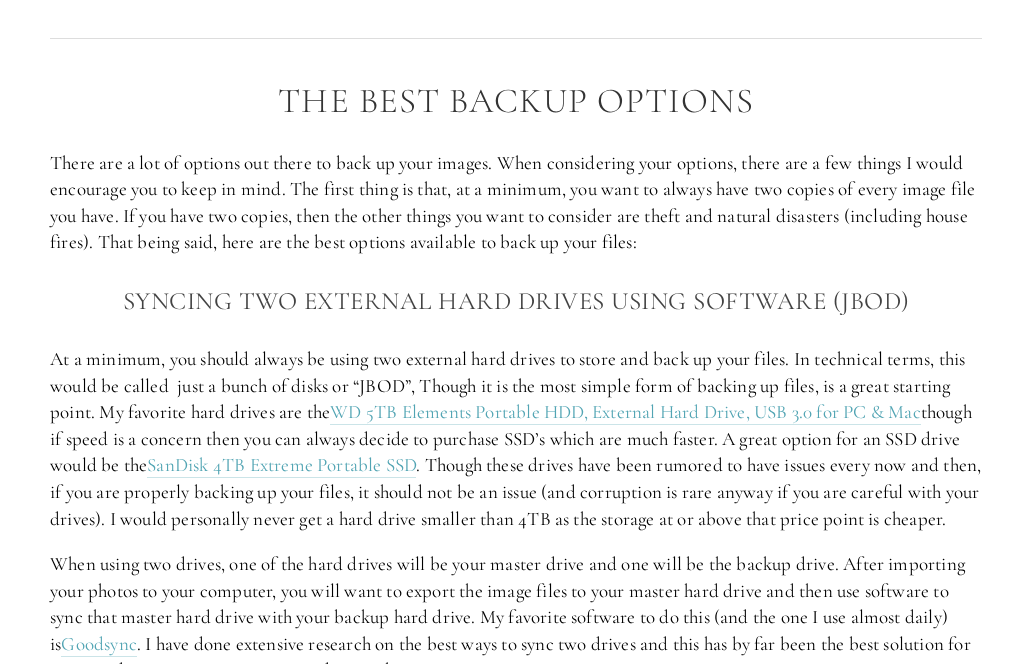 click on "My favorite hard drives are the WD 5TB Elements Portable HDD, External Hard Drive, USB 3.0 for PC & Mac though if speed is a concern then you can always decide to purchase SSD’s which are much faster. A great option for an SSD drive would be the SanDisk 4TB Extreme Portable SSD . Though these drives have been rumored to have issues every now and then, if you are properly backing up your files, it should not be an issue (and corruption is rare anyway if you are careful with your drives). I would personally never get a hard drive smaller than 4TB as the storage at or above that price point is cheaper." at bounding box center (516, 439) 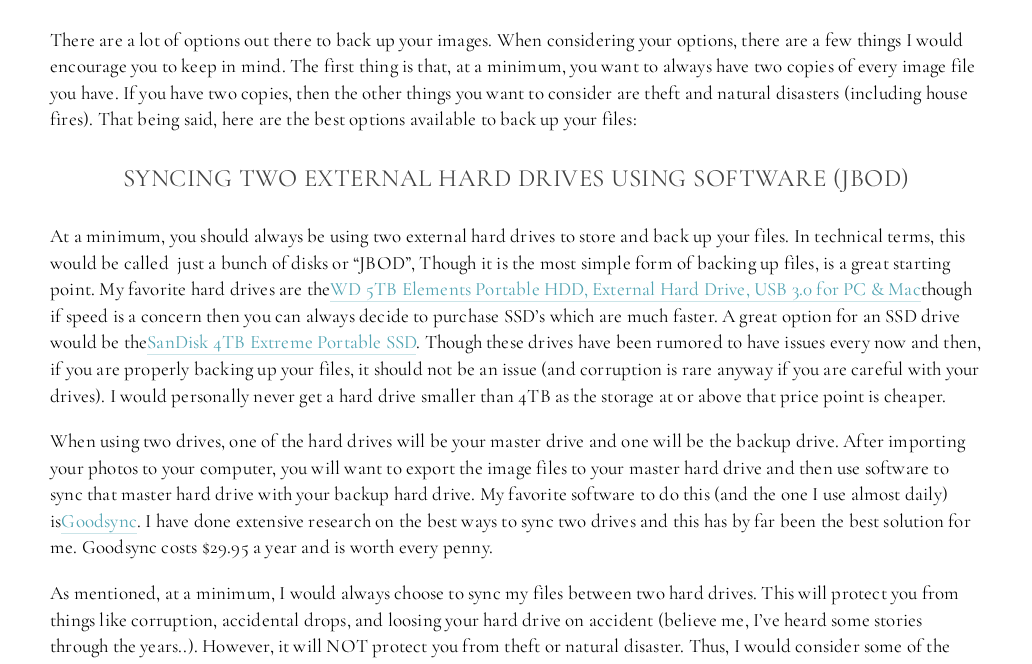 scroll, scrollTop: 2058, scrollLeft: 0, axis: vertical 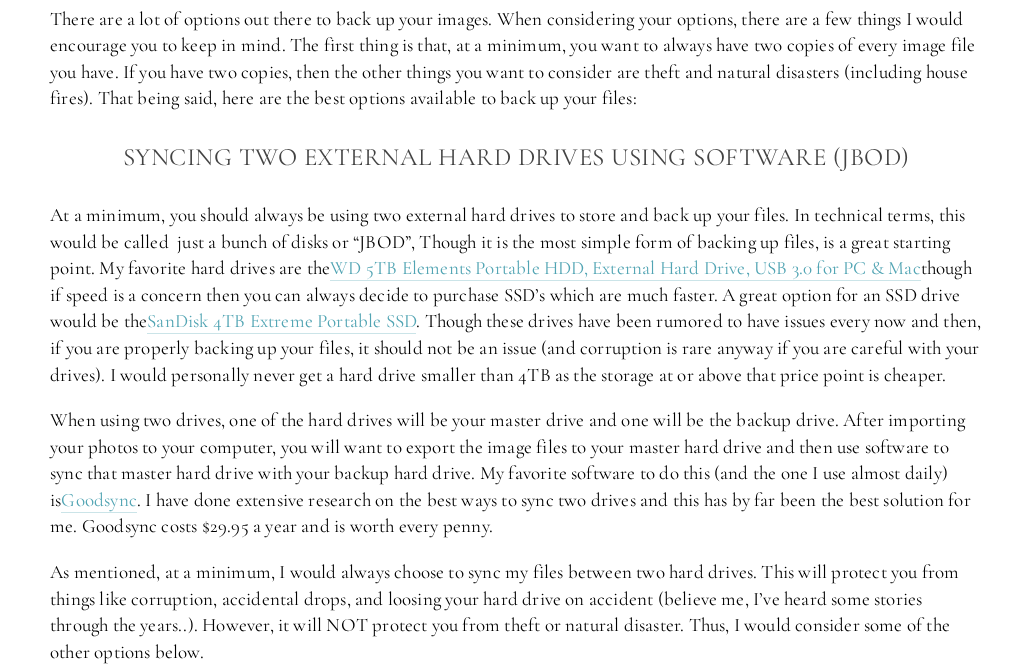 click on "My favorite software to do this (and the one I use almost daily) is Goodsync . I have done extensive research on the best ways to sync two drives and this has by far been the best solution for me. Goodsync costs $29.95 a year and is worth every penny." at bounding box center [516, 473] 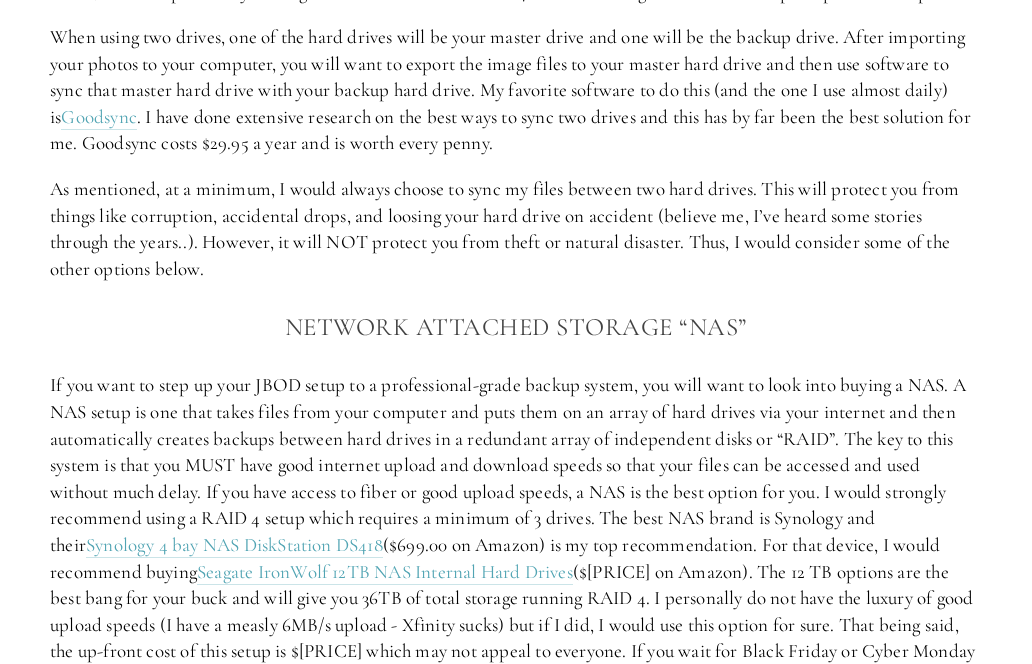 scroll, scrollTop: 2446, scrollLeft: 0, axis: vertical 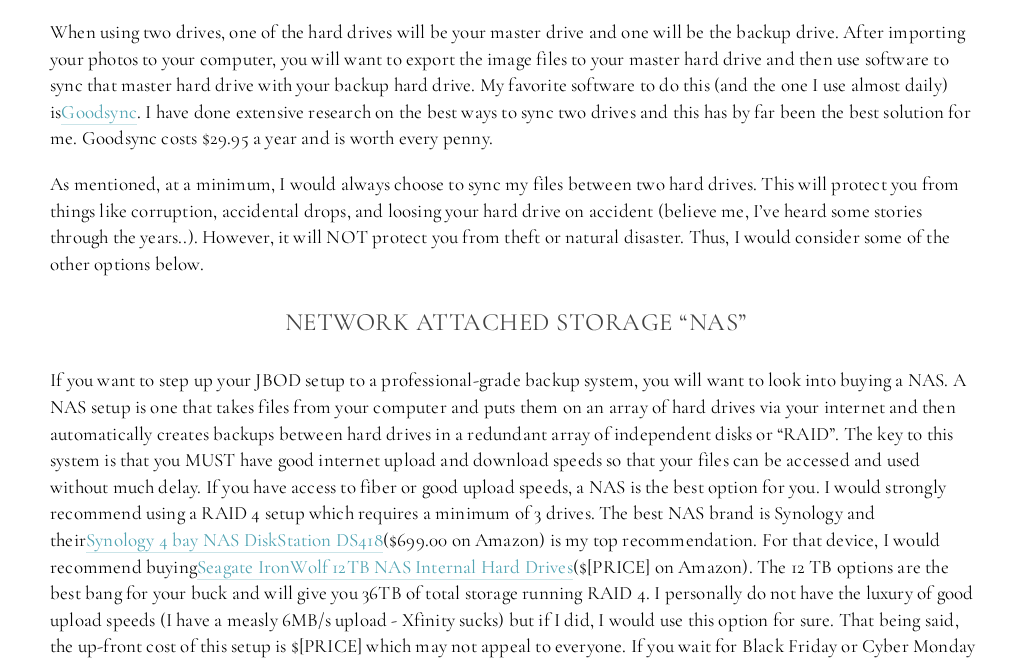 click on "The best NAS brand is Synology and their Synology 4 bay NAS DiskStation DS418 ($[PRICE] on Amazon) is my top recommendation. For that device, I would recommend buying Seagate IronWolf 12TB NAS Internal Hard Drives" at bounding box center (516, 526) 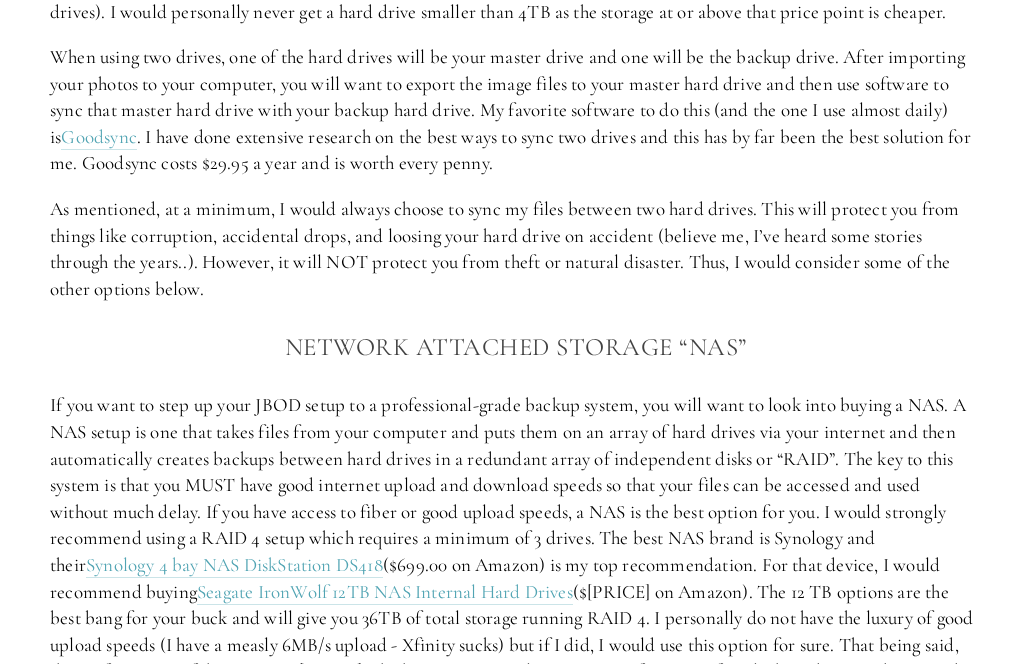 scroll, scrollTop: 2414, scrollLeft: 0, axis: vertical 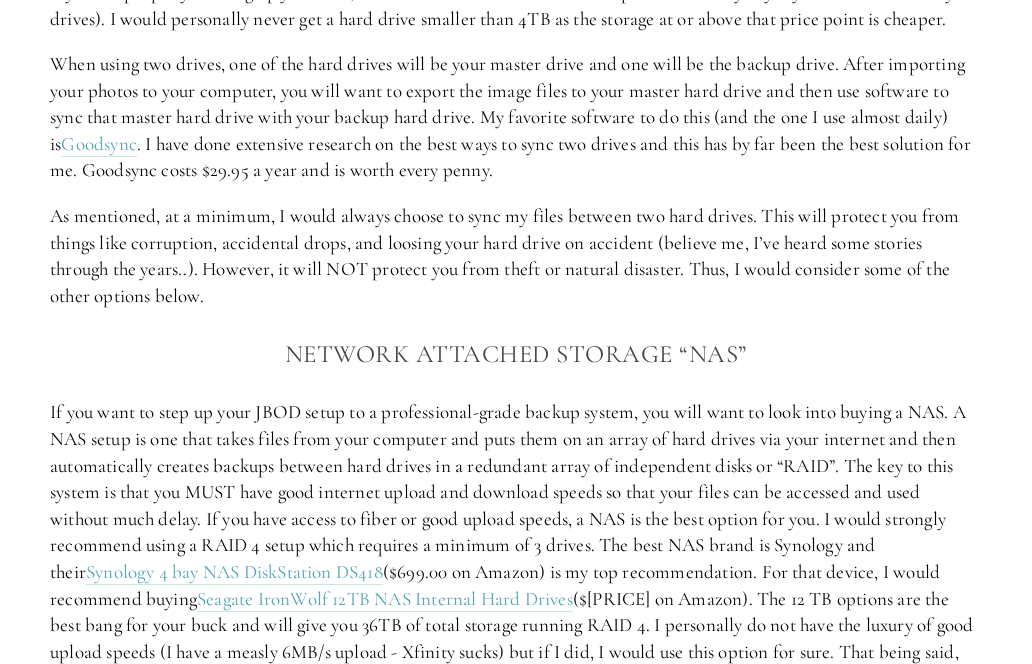 click on "As mentioned, at a minimum, I would always choose to sync my files between two hard drives. This will protect you from things like corruption, accidental drops, and loosing your hard drive on accident (believe me, I’ve heard some stories through the years..). However, it will NOT protect you from theft or natural disaster. Thus, I would consider some of the other options below." at bounding box center [516, 256] 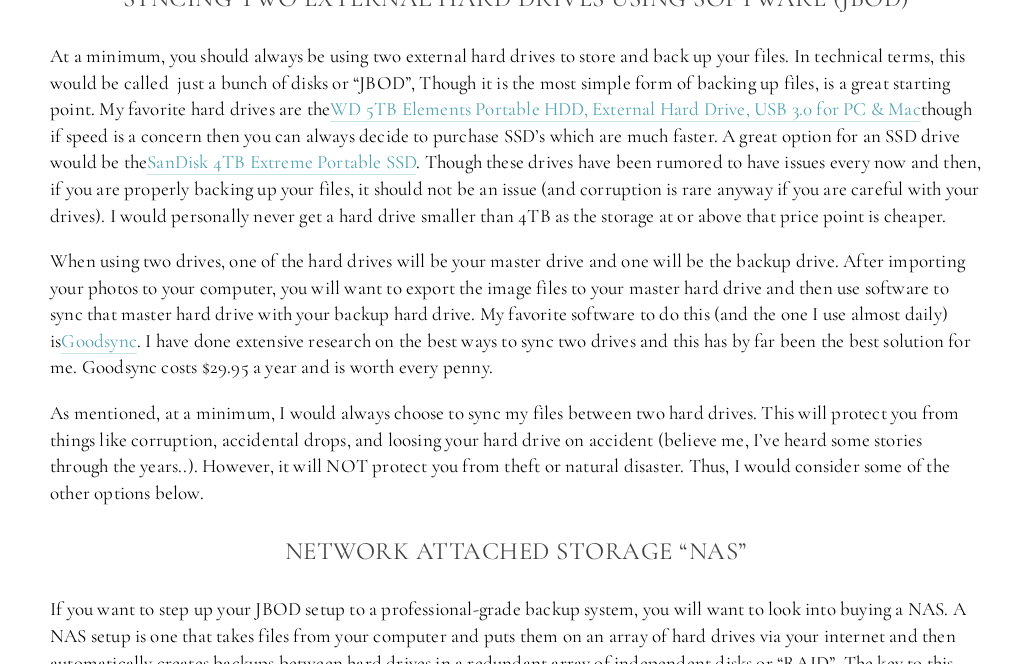 scroll, scrollTop: 2208, scrollLeft: 0, axis: vertical 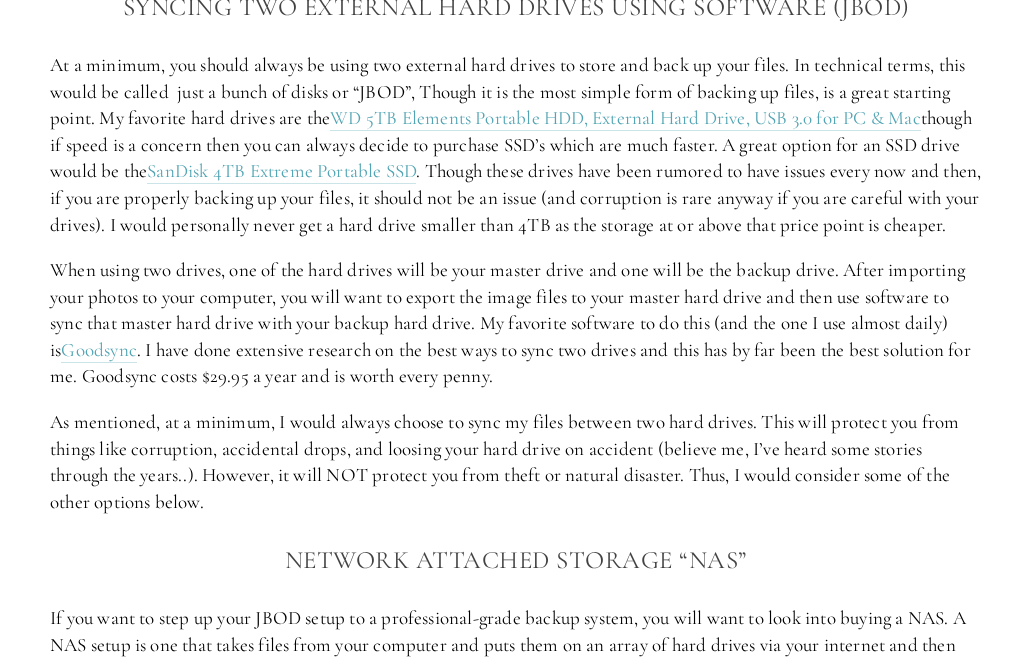 click on "My favorite hard drives are the WD 5TB Elements Portable HDD, External Hard Drive, USB 3.0 for PC & Mac though if speed is a concern then you can always decide to purchase SSD’s which are much faster. A great option for an SSD drive would be the SanDisk 4TB Extreme Portable SSD . Though these drives have been rumored to have issues every now and then, if you are properly backing up your files, it should not be an issue (and corruption is rare anyway if you are careful with your drives). I would personally never get a hard drive smaller than 4TB as the storage at or above that price point is cheaper." at bounding box center (516, 145) 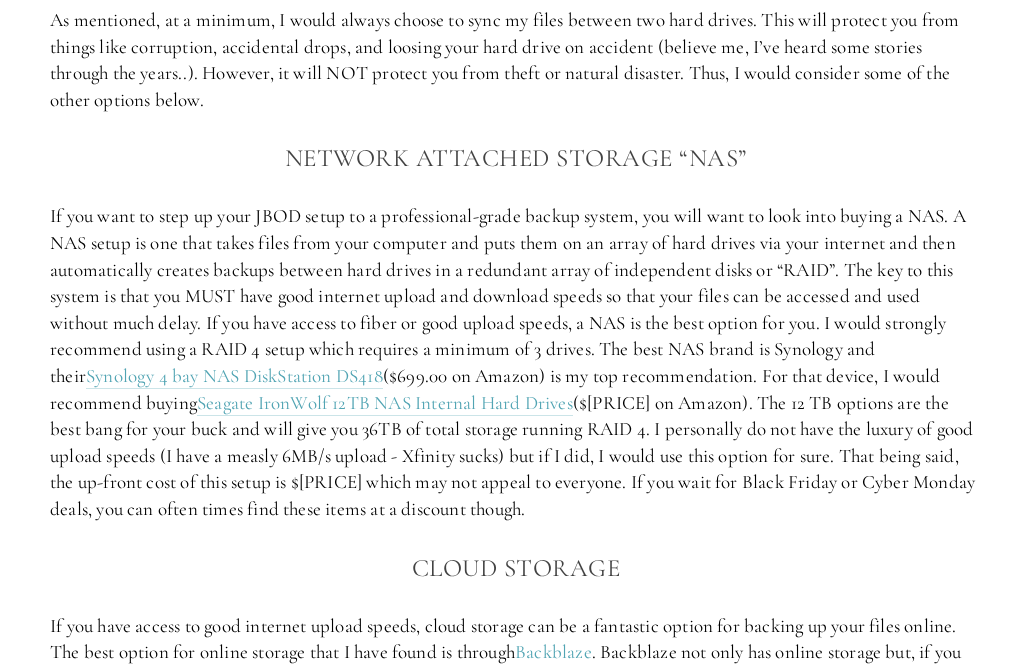 scroll, scrollTop: 2605, scrollLeft: 0, axis: vertical 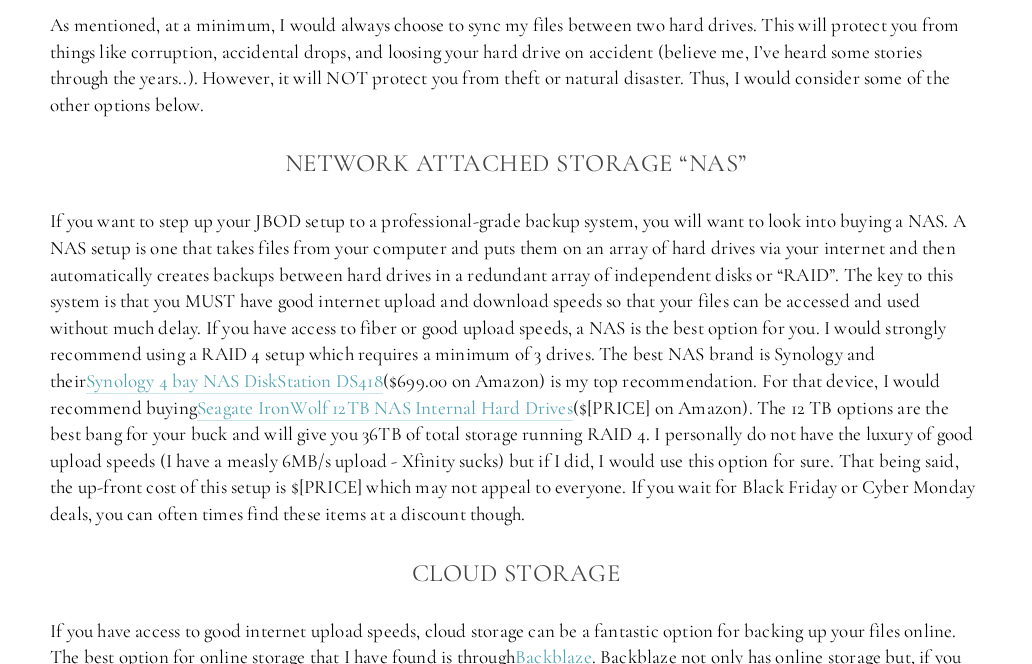 click on "Network Attached Storage “NAS”" at bounding box center [516, 163] 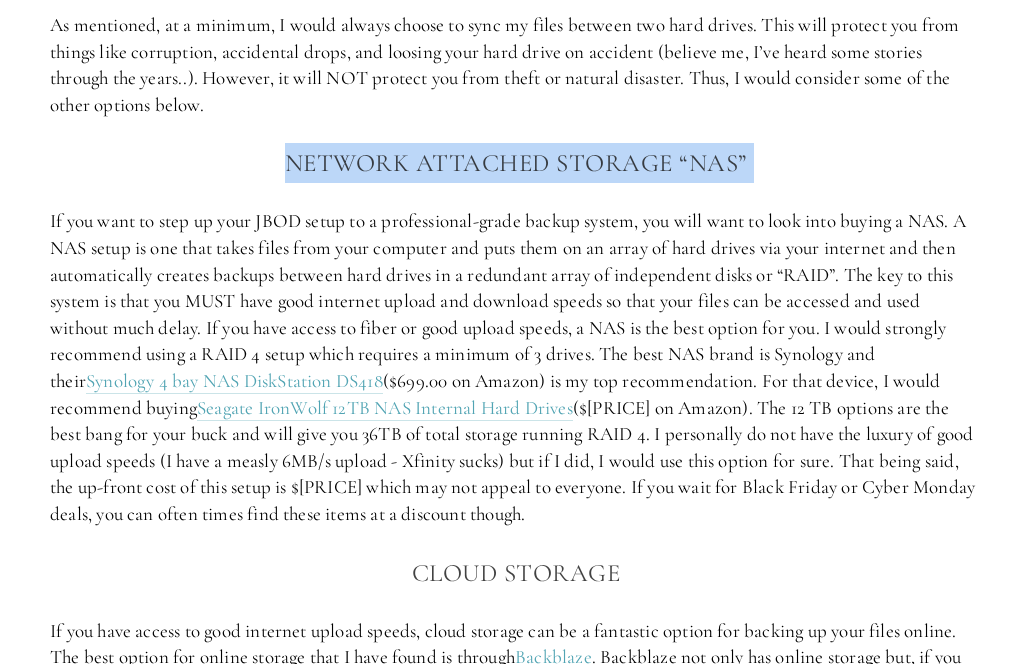 click on "Network Attached Storage “NAS”" at bounding box center (516, 163) 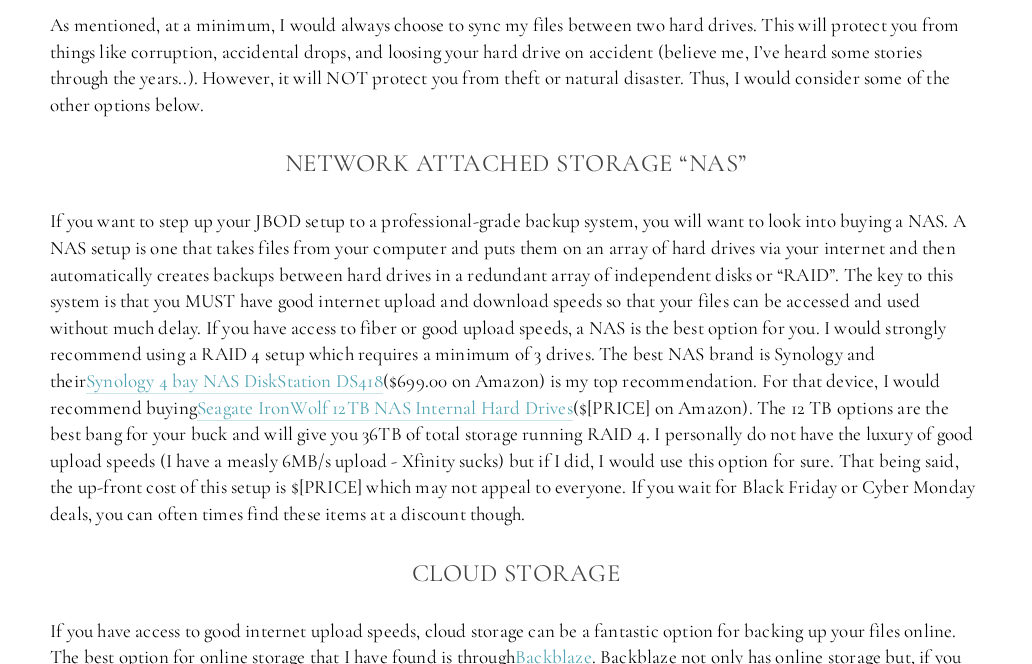 click on "The best NAS brand is Synology and their Synology 4 bay NAS DiskStation DS418 ($[PRICE] on Amazon) is my top recommendation. For that device, I would recommend buying Seagate IronWolf 12TB NAS Internal Hard Drives" at bounding box center (516, 367) 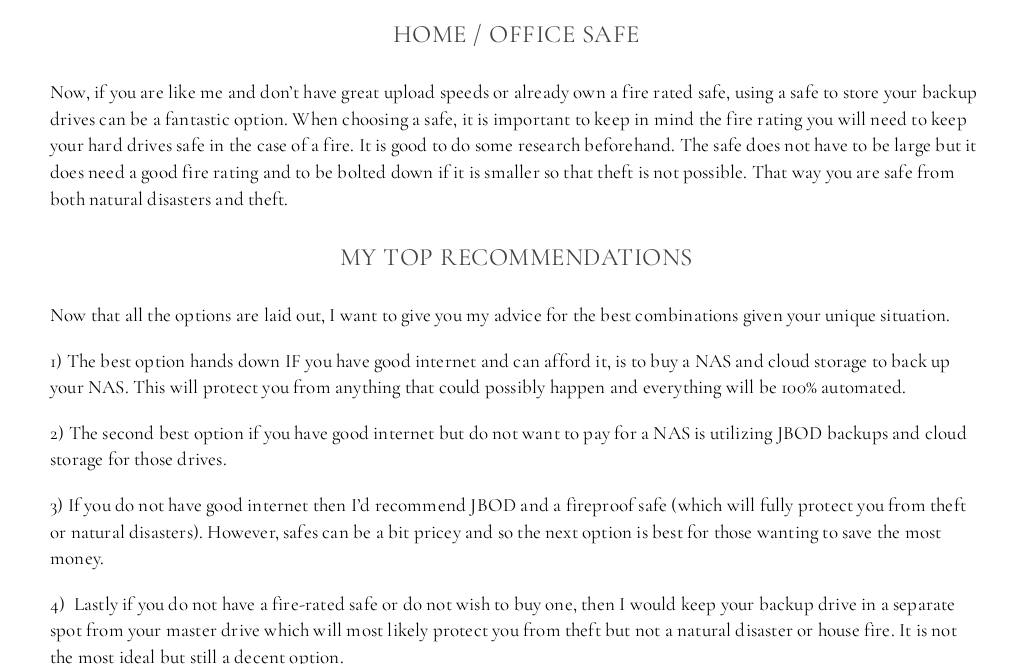scroll, scrollTop: 3410, scrollLeft: 0, axis: vertical 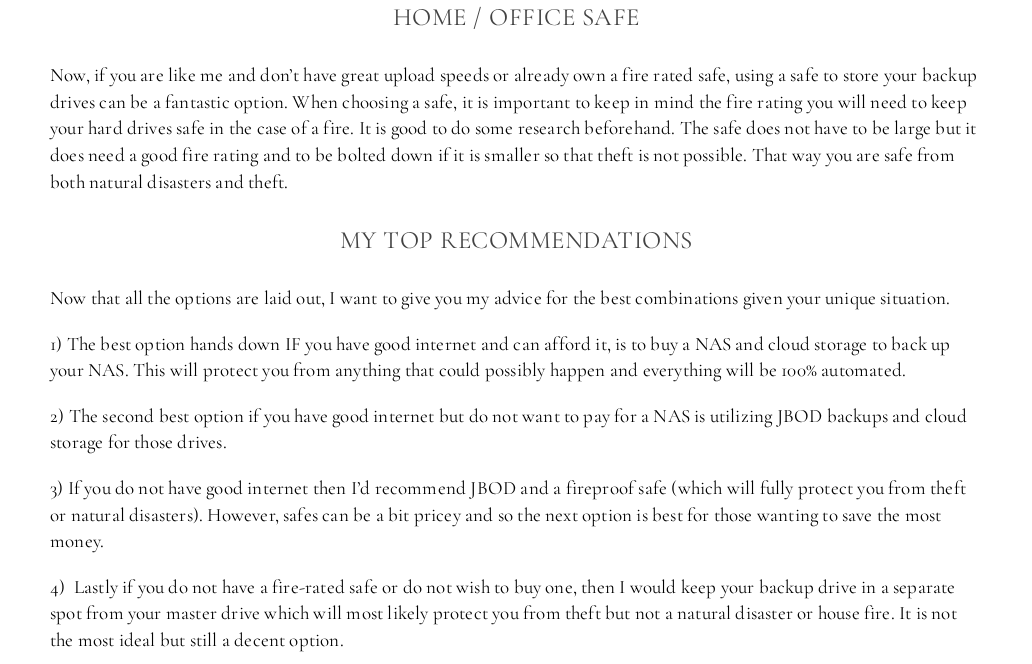 click on "2) The second best option if you have good internet but do not want to pay for a NAS is utilizing JBOD backups and cloud storage for those drives." at bounding box center [516, 429] 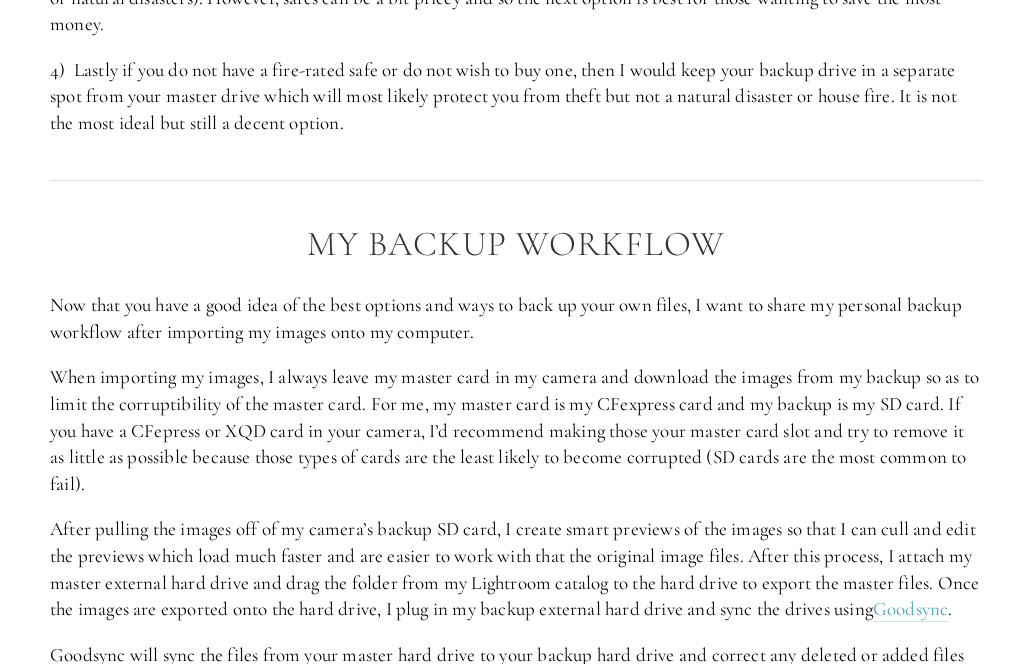 scroll, scrollTop: 3928, scrollLeft: 0, axis: vertical 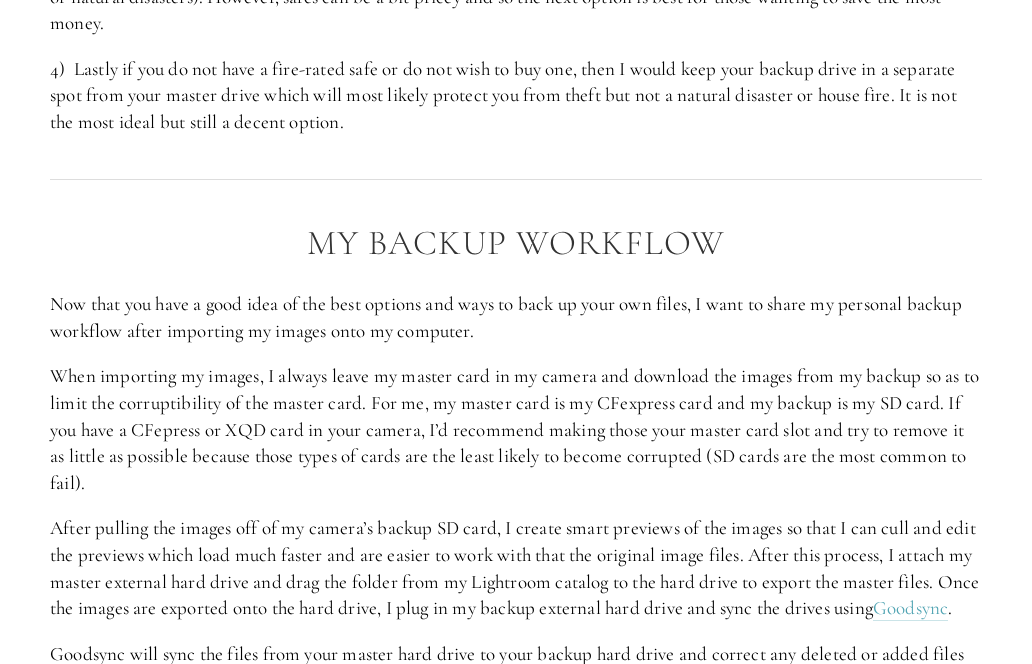 click on "When importing my images, I always leave my master card in my camera and download the images from my backup so as to limit the corruptibility of the master card. For me, my master card is my CFexpress card and my backup is my SD card. If you have a CFepress or XQD card in your camera, I’d recommend making those your master card slot and try to remove it as little as possible because those types of cards are the least likely to become corrupted (SD cards are the most common to fail)." at bounding box center [516, 429] 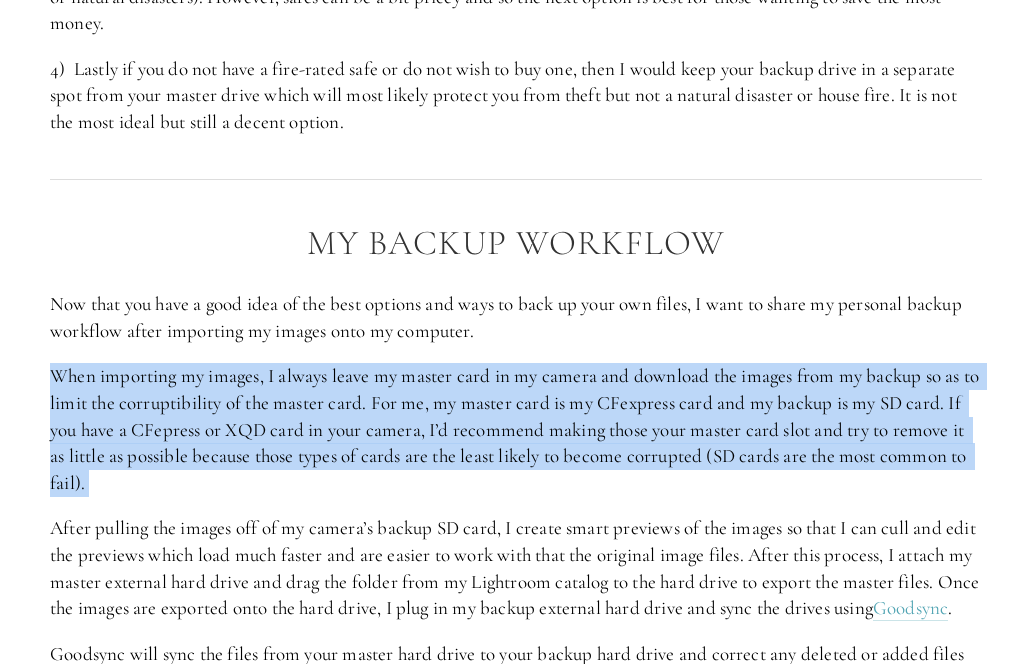 click on "When importing my images, I always leave my master card in my camera and download the images from my backup so as to limit the corruptibility of the master card. For me, my master card is my CFexpress card and my backup is my SD card. If you have a CFepress or XQD card in your camera, I’d recommend making those your master card slot and try to remove it as little as possible because those types of cards are the least likely to become corrupted (SD cards are the most common to fail)." at bounding box center [516, 429] 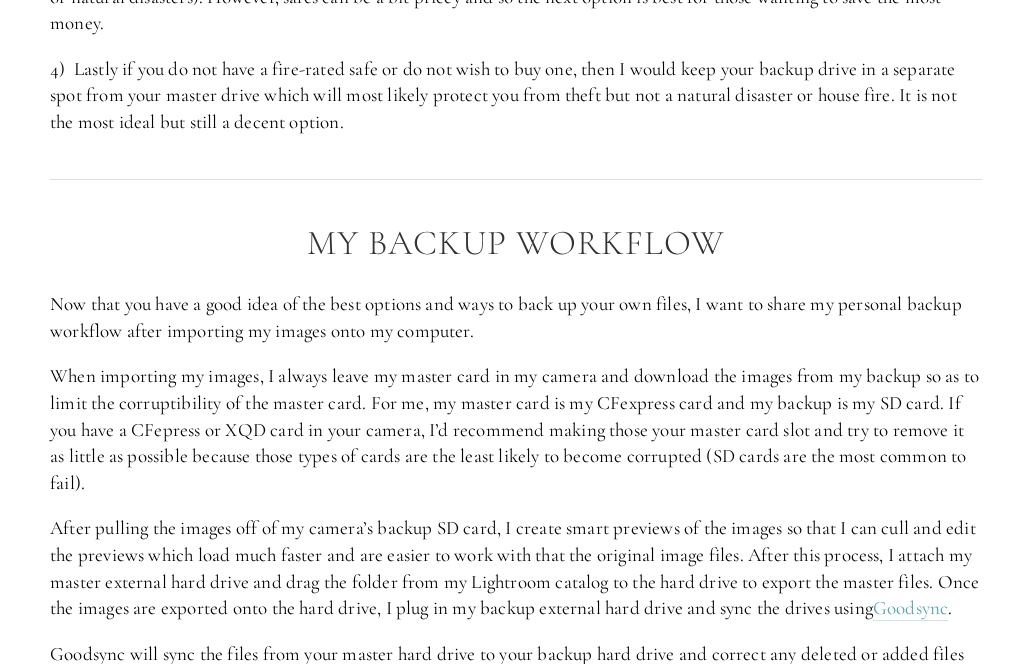 click at bounding box center [516, 180] 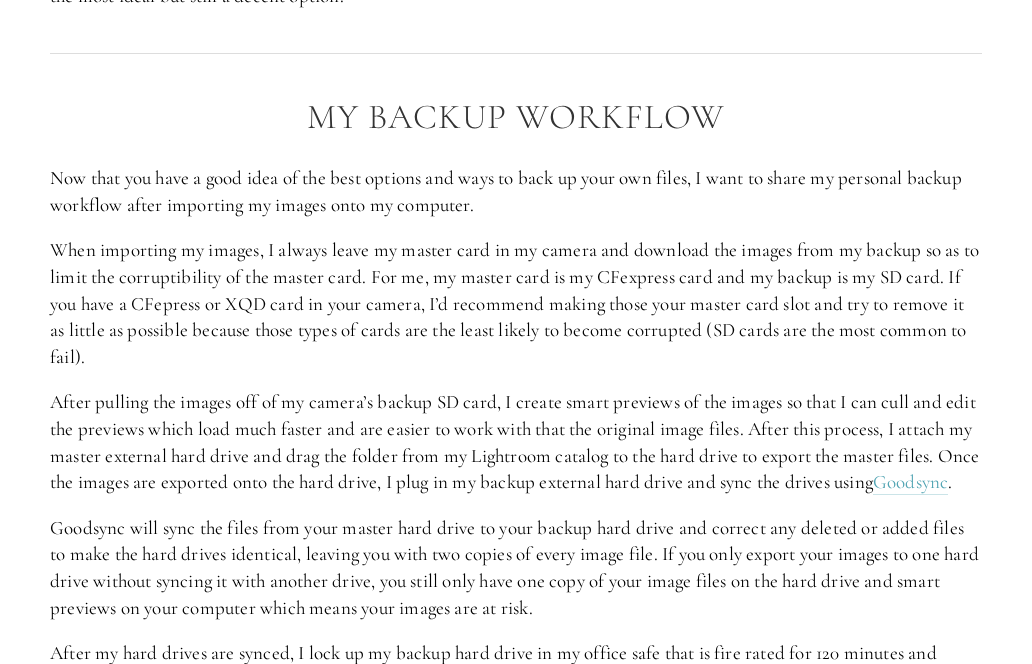 scroll, scrollTop: 4061, scrollLeft: 0, axis: vertical 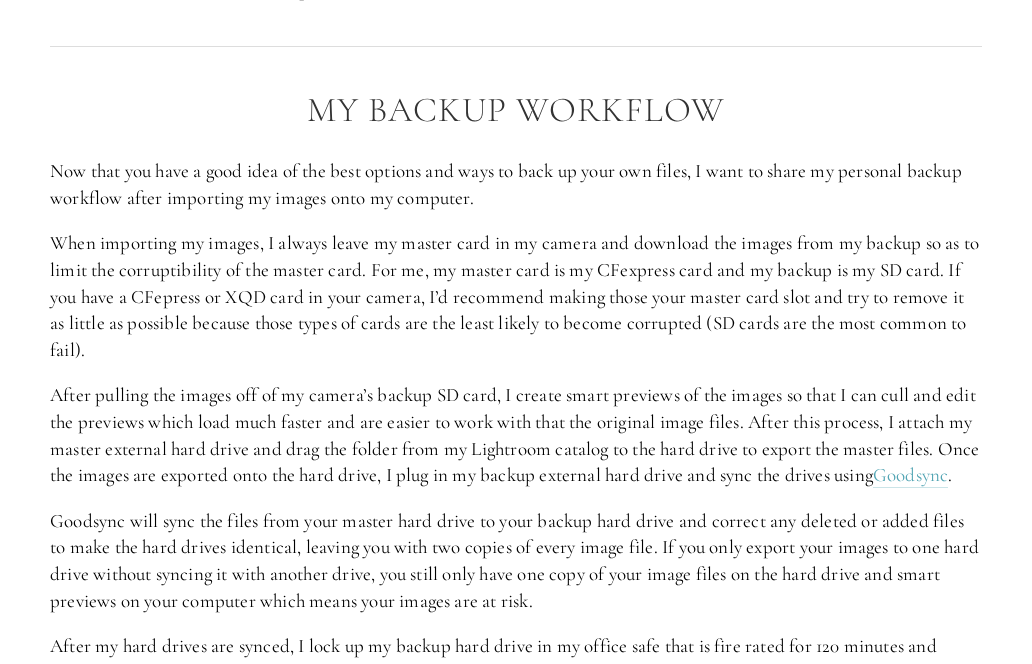 click on "After pulling the images off of my camera’s backup SD card, I create smart previews of the images so that I can cull and edit the previews which load much faster and are easier to work with that the original image files. After this process, I attach my master external hard drive and drag the folder from my Lightroom catalog to the hard drive to export the master files. Once the images are exported onto the hard drive, I plug in my backup external hard drive and sync the drives using Goodsync ." at bounding box center [516, 435] 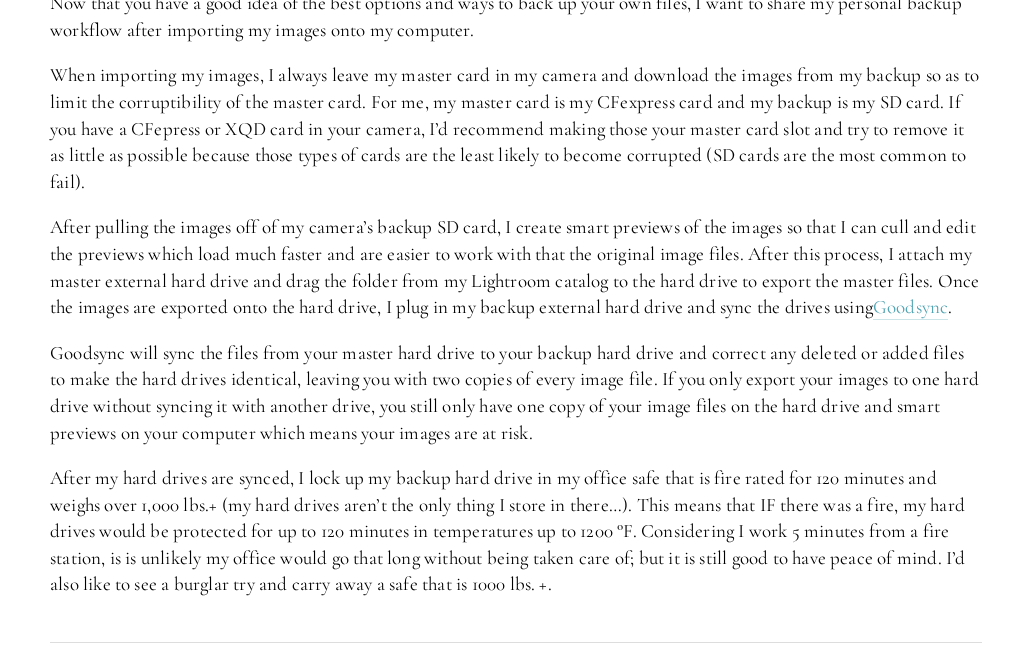 scroll, scrollTop: 4237, scrollLeft: 0, axis: vertical 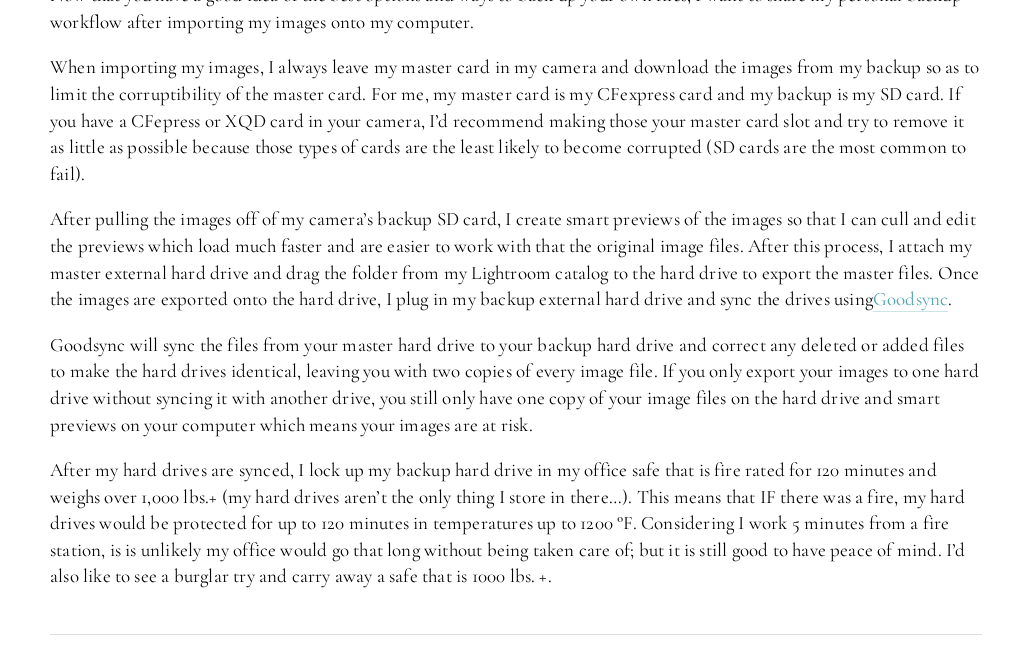 click on "Goodsync will sync the files from your master hard drive to your backup hard drive and correct any deleted or added files to make the hard drives identical, leaving you with two copies of every image file. If you only export your images to one hard drive without syncing it with another drive, you still only have one copy of your image files on the hard drive and smart previews on your computer which means your images are at risk." at bounding box center (516, 385) 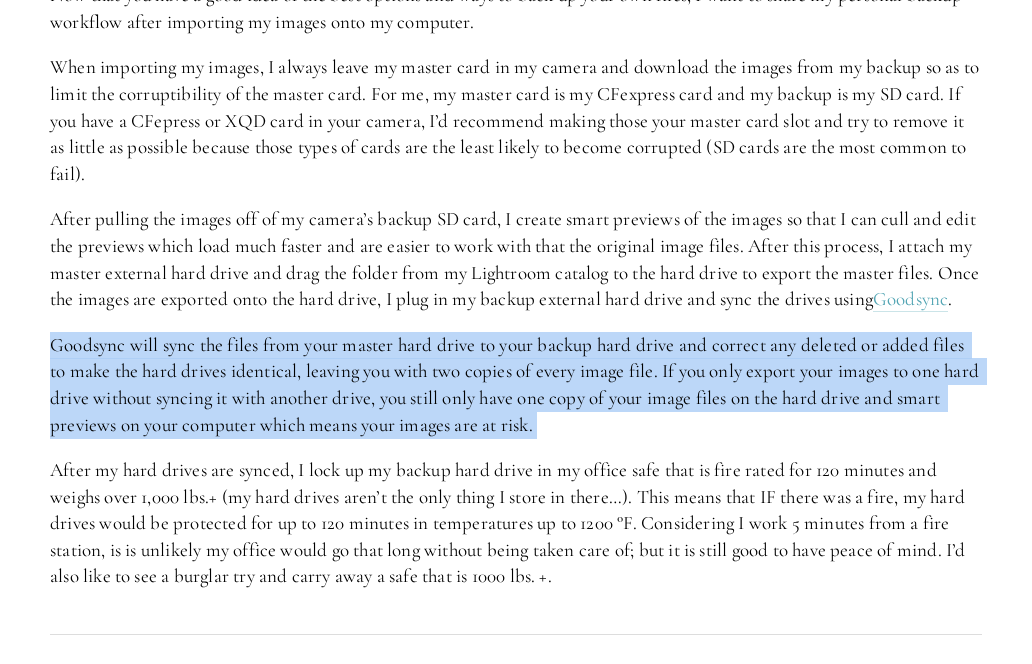 click on "My Backup Workflow  Now that you have a good idea of the best options and ways to back up your own files, I want to share my personal backup workflow after importing my images onto my computer.  When importing my images, I always leave my master card in my camera and download the images from my backup so as to limit the corruptibility of the master card. For me, my master card is my CFexpress card and my backup is my SD card. If you have a CFepress or XQD card in your camera, I’d recommend making those your master card slot and try to remove it as little as possible because those types of cards are the least likely to become corrupted (SD cards are the most common to fail). Goodsync ." at bounding box center (516, 252) 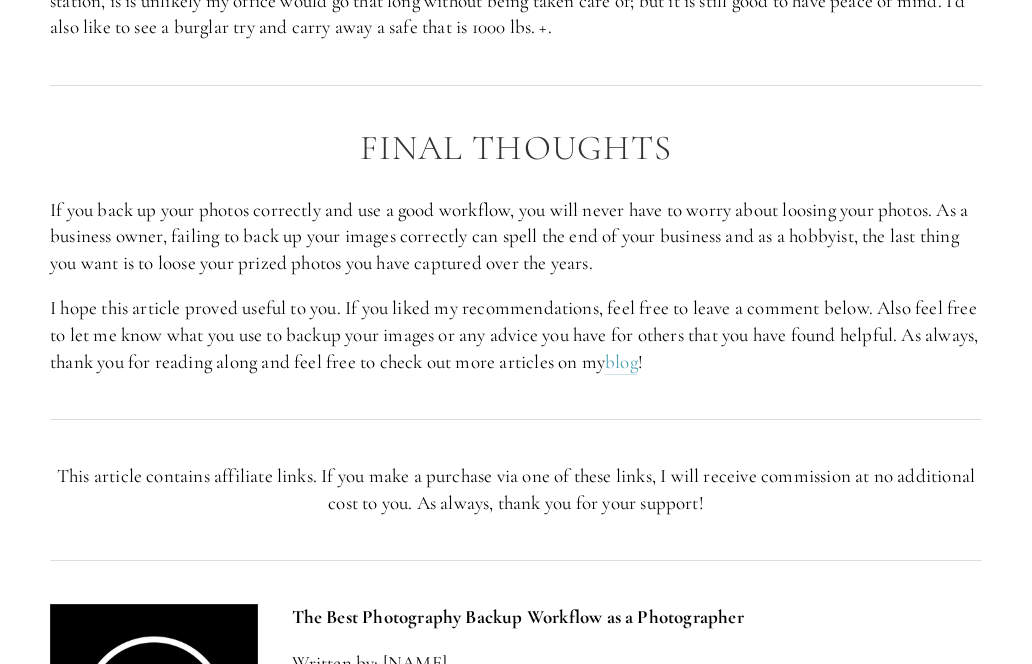 scroll, scrollTop: 4788, scrollLeft: 0, axis: vertical 